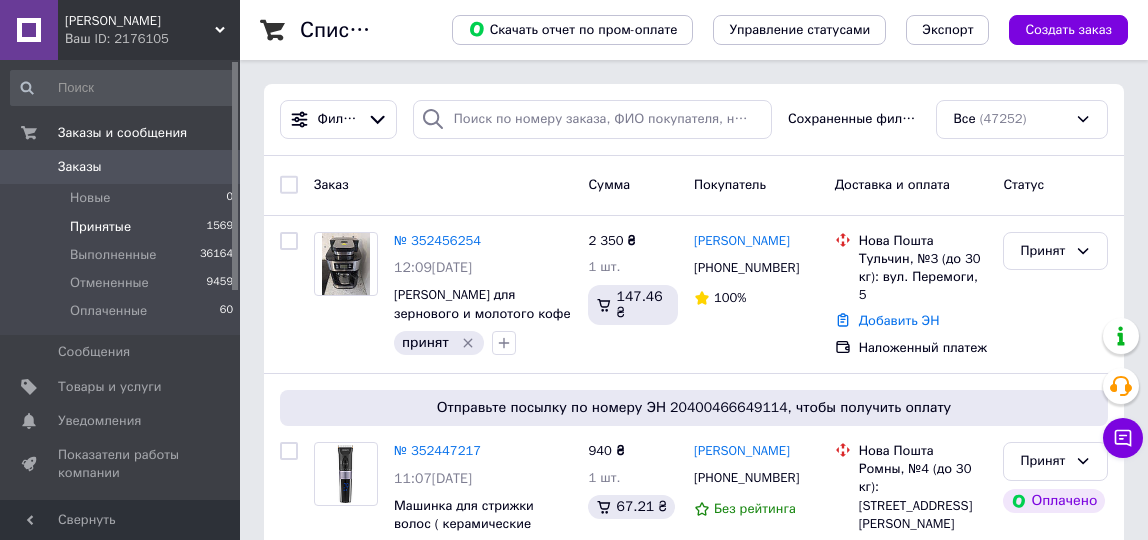 scroll, scrollTop: 0, scrollLeft: 0, axis: both 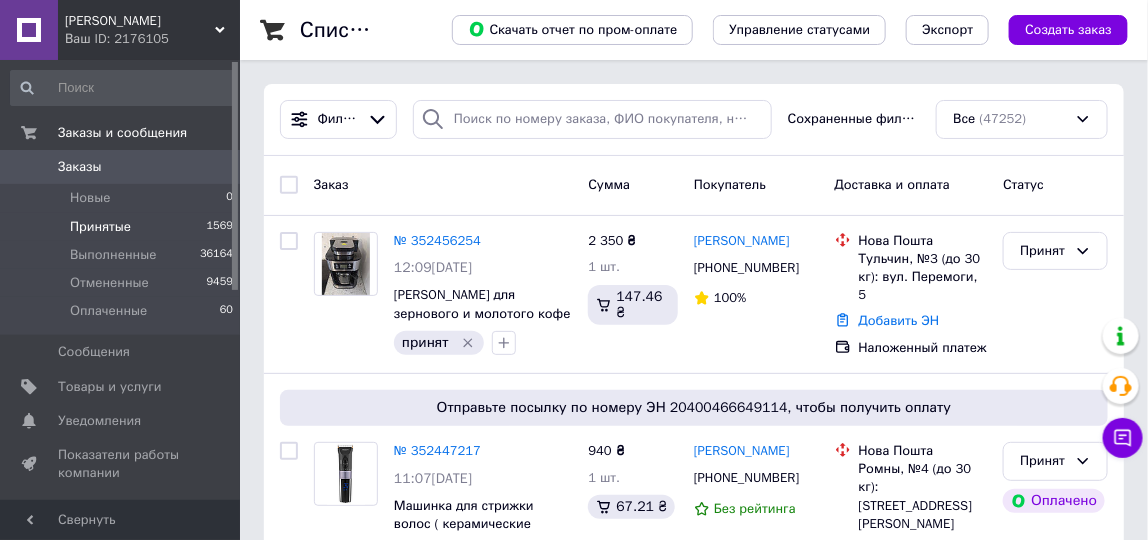 click on "Принятые" at bounding box center [100, 227] 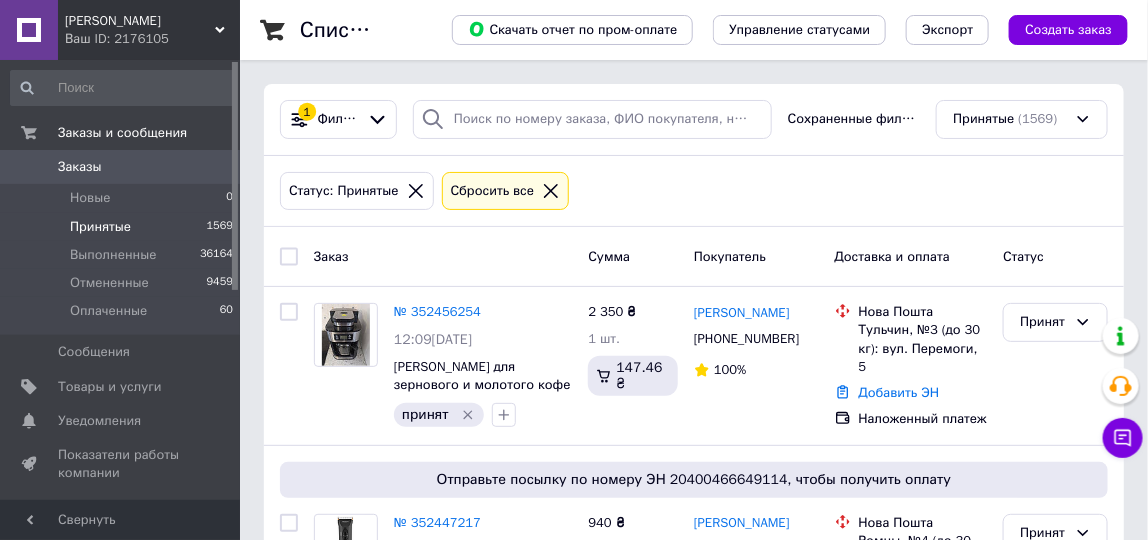 click on "Заказы" at bounding box center (121, 167) 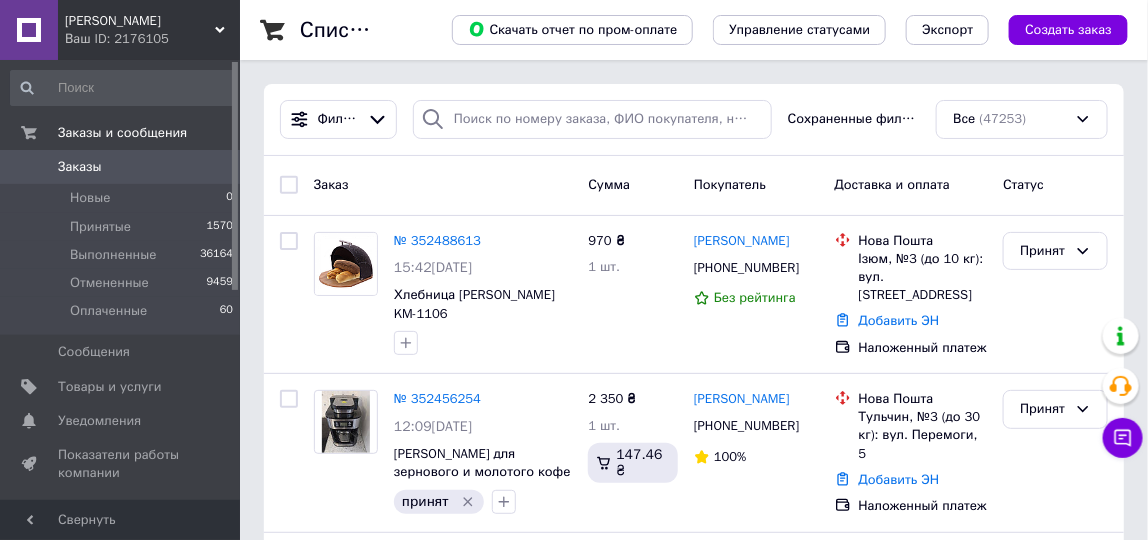 click on "Заказы" at bounding box center [121, 167] 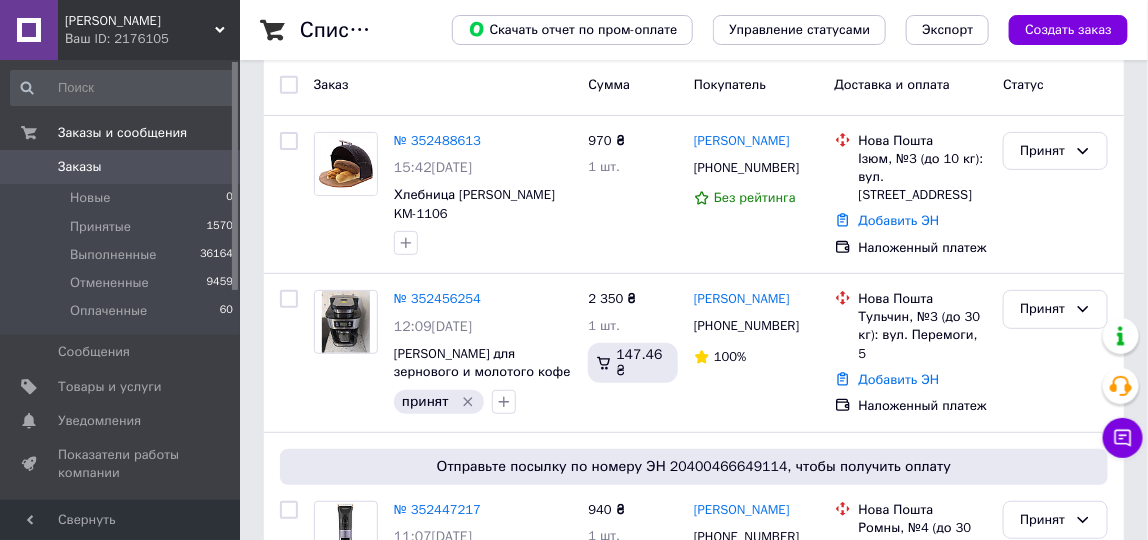 scroll, scrollTop: 46, scrollLeft: 0, axis: vertical 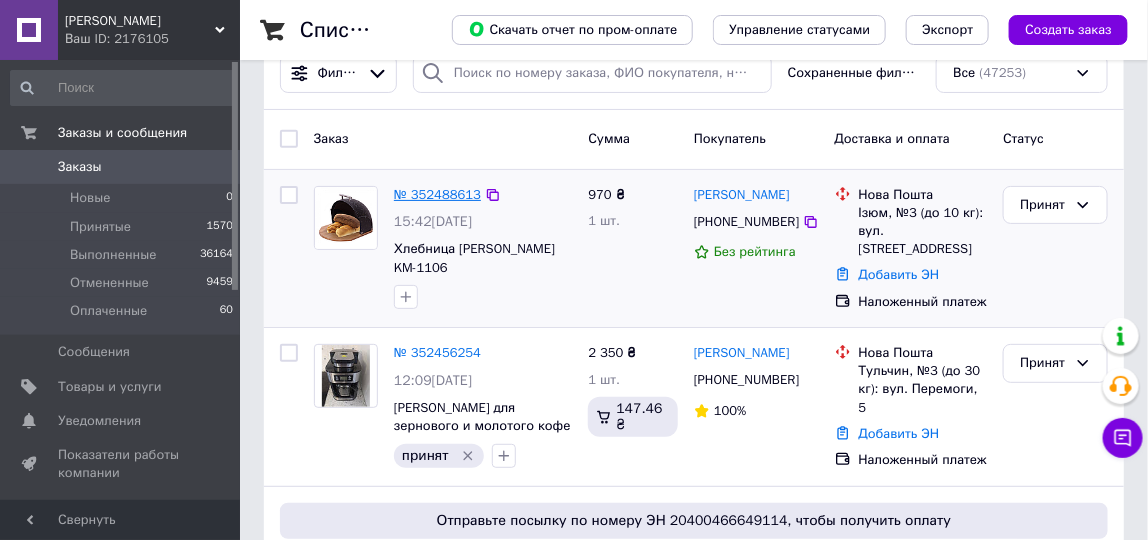 click on "№ 352488613" at bounding box center [437, 194] 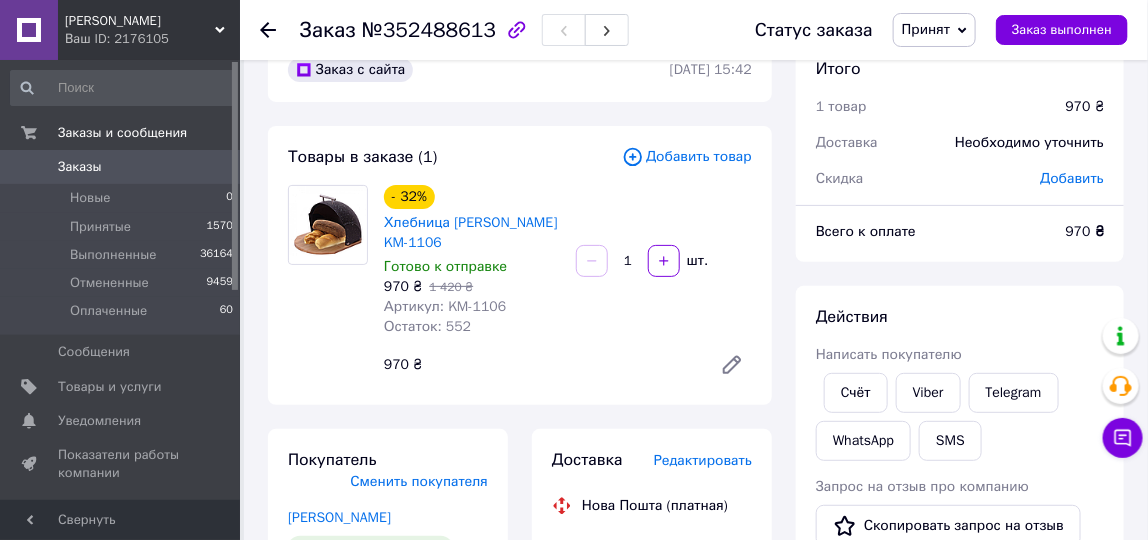drag, startPoint x: 379, startPoint y: 223, endPoint x: 462, endPoint y: 242, distance: 85.146935 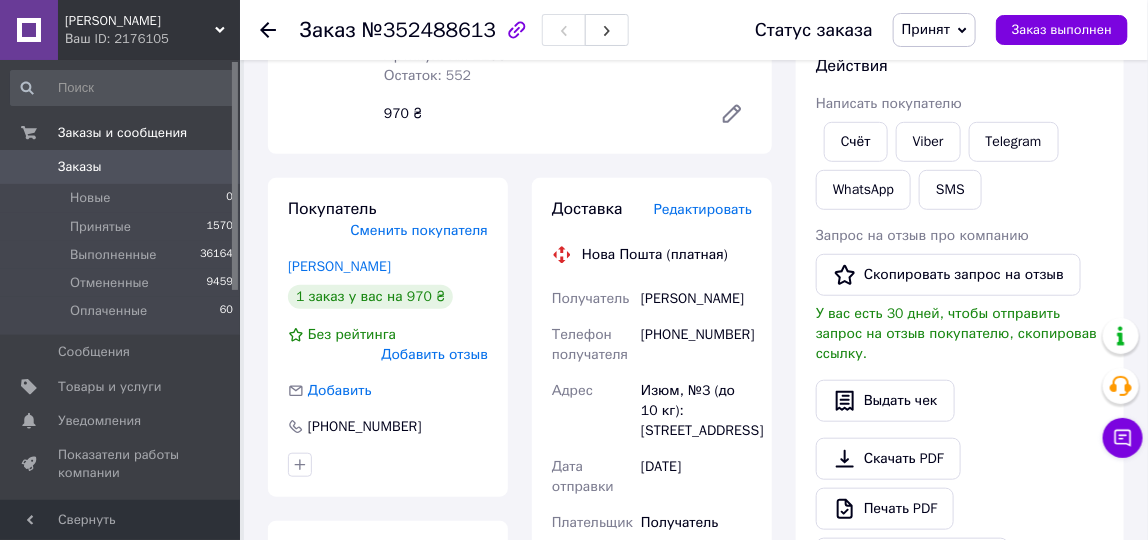 scroll, scrollTop: 310, scrollLeft: 0, axis: vertical 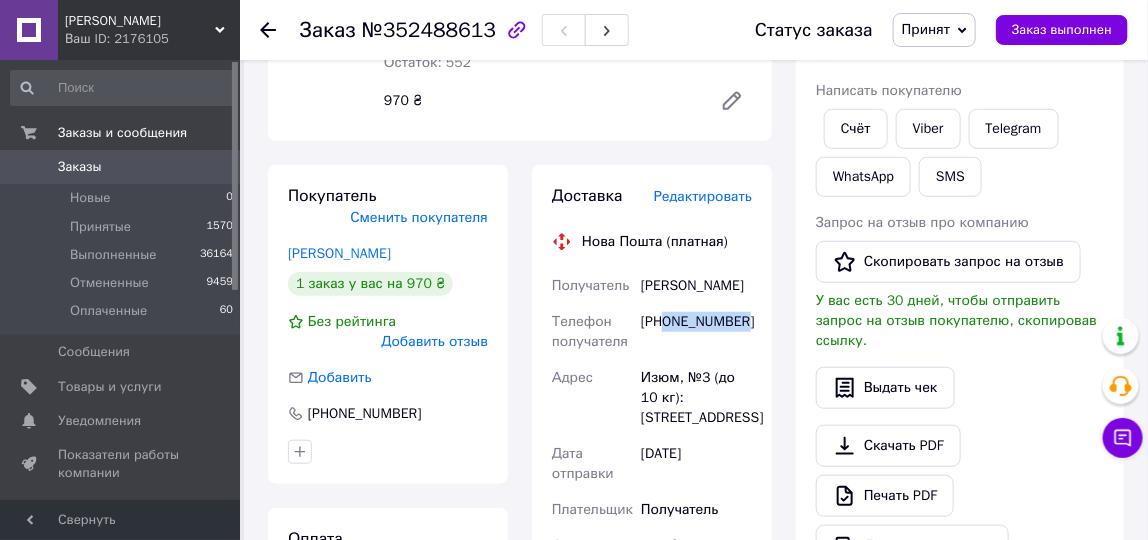 drag, startPoint x: 665, startPoint y: 325, endPoint x: 756, endPoint y: 328, distance: 91.04944 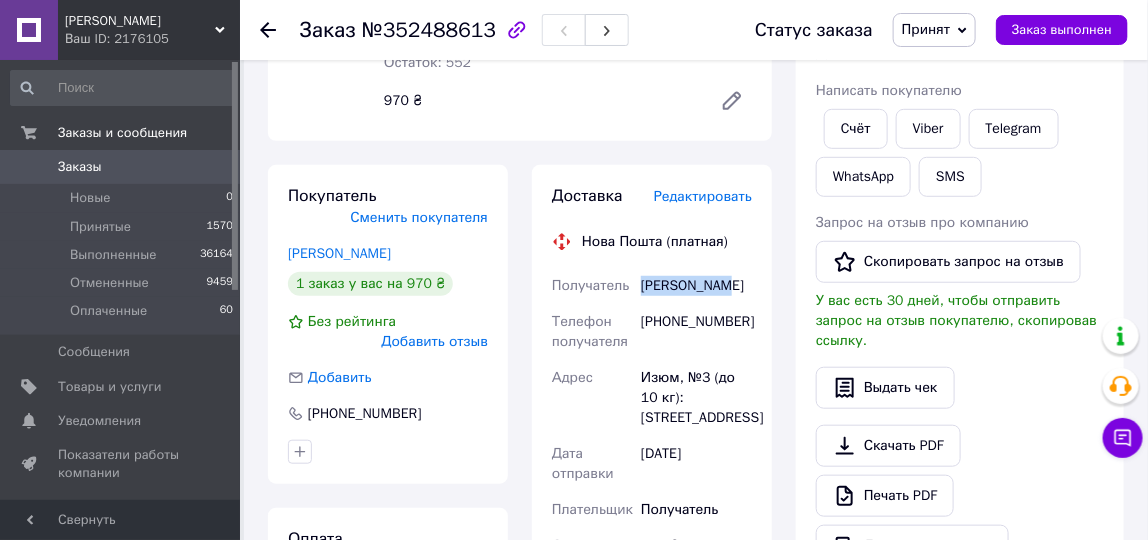 drag, startPoint x: 639, startPoint y: 281, endPoint x: 725, endPoint y: 286, distance: 86.145226 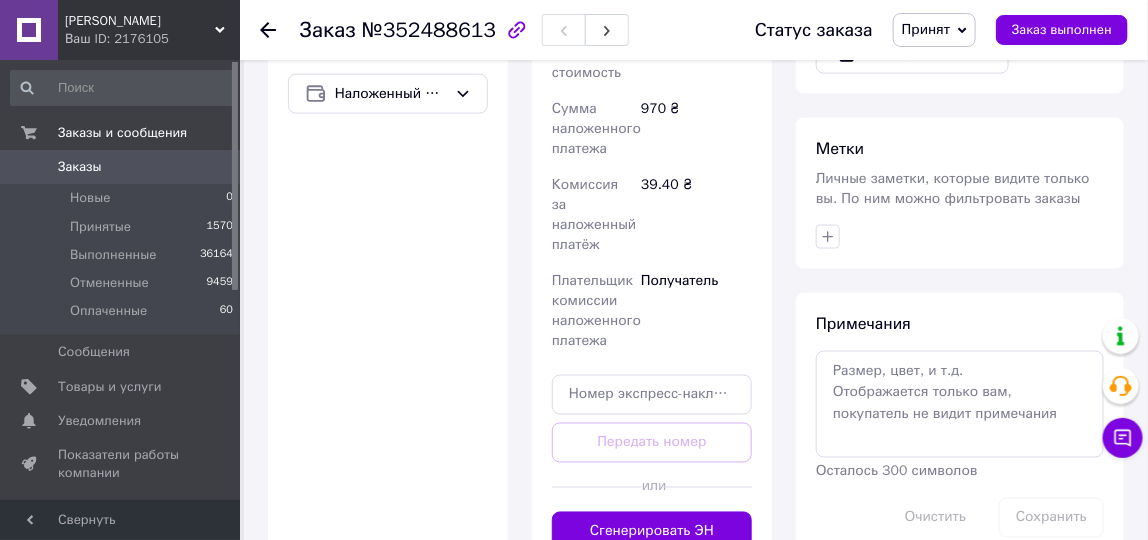 scroll, scrollTop: 841, scrollLeft: 0, axis: vertical 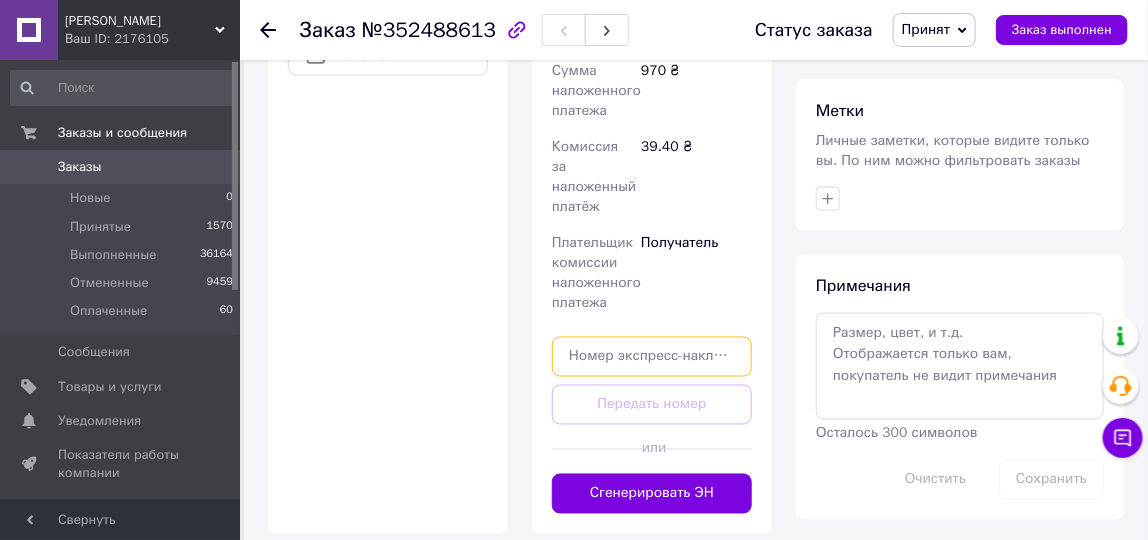 click at bounding box center [652, 357] 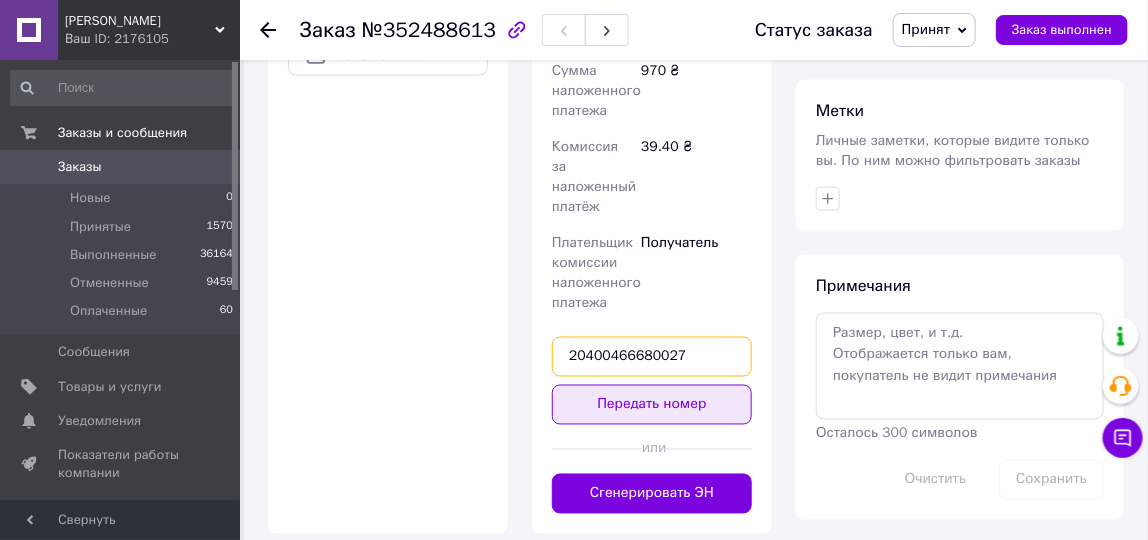 type on "20400466680027" 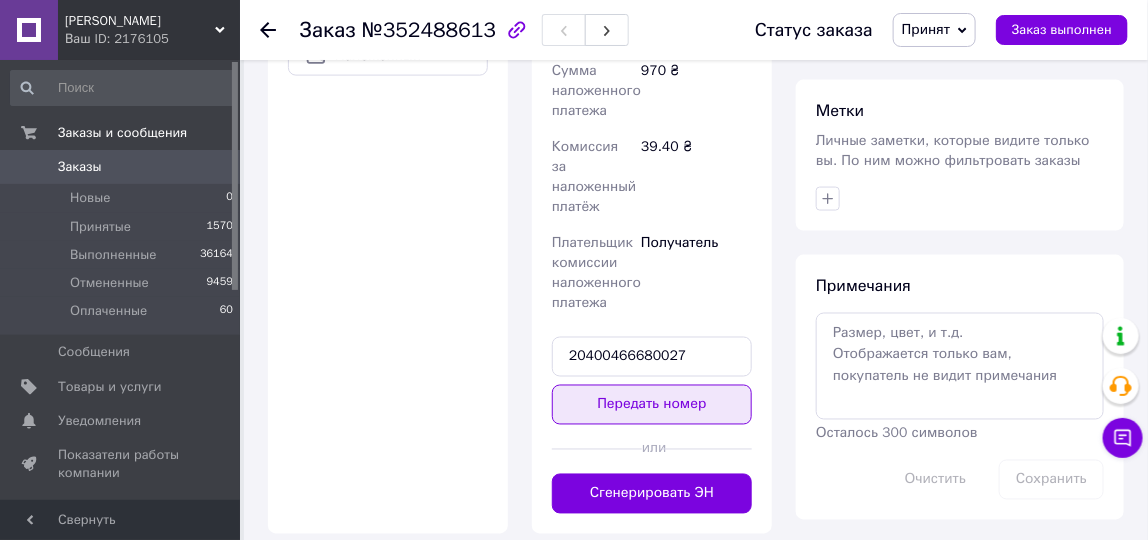 click on "Передать номер" at bounding box center (652, 405) 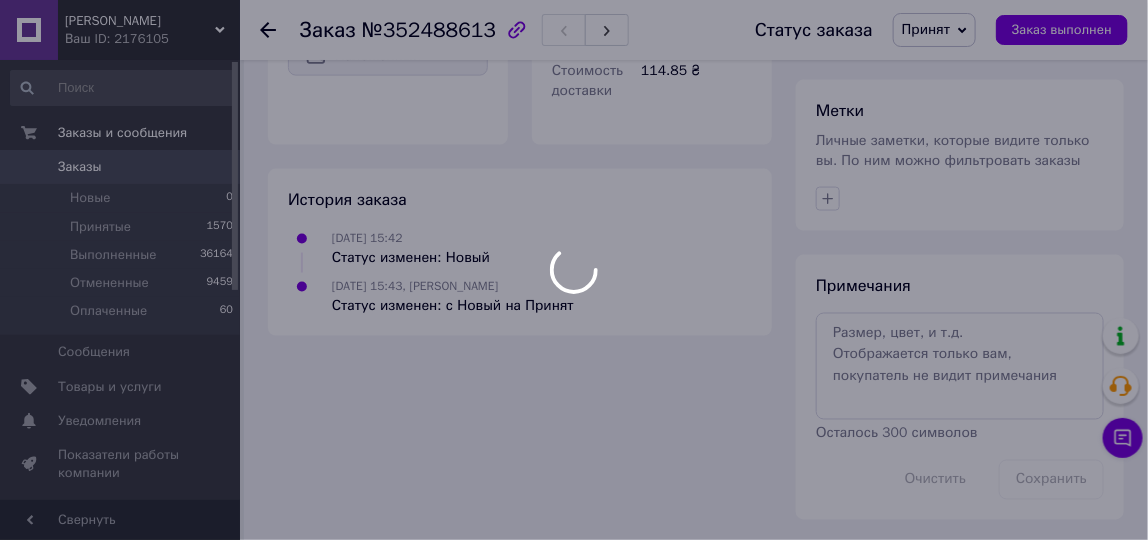 scroll, scrollTop: 818, scrollLeft: 0, axis: vertical 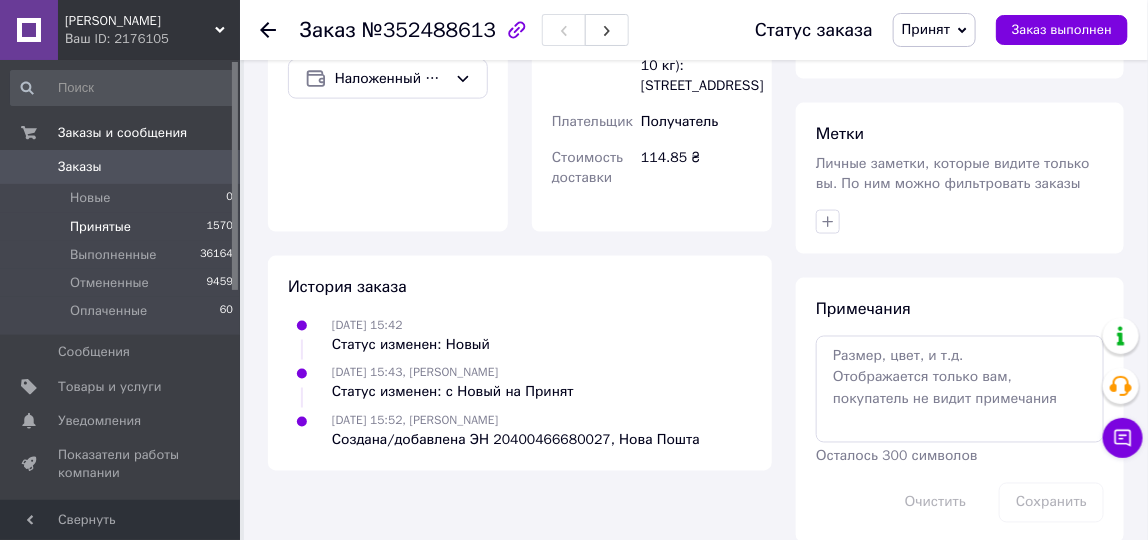 click on "Принятые" at bounding box center [100, 227] 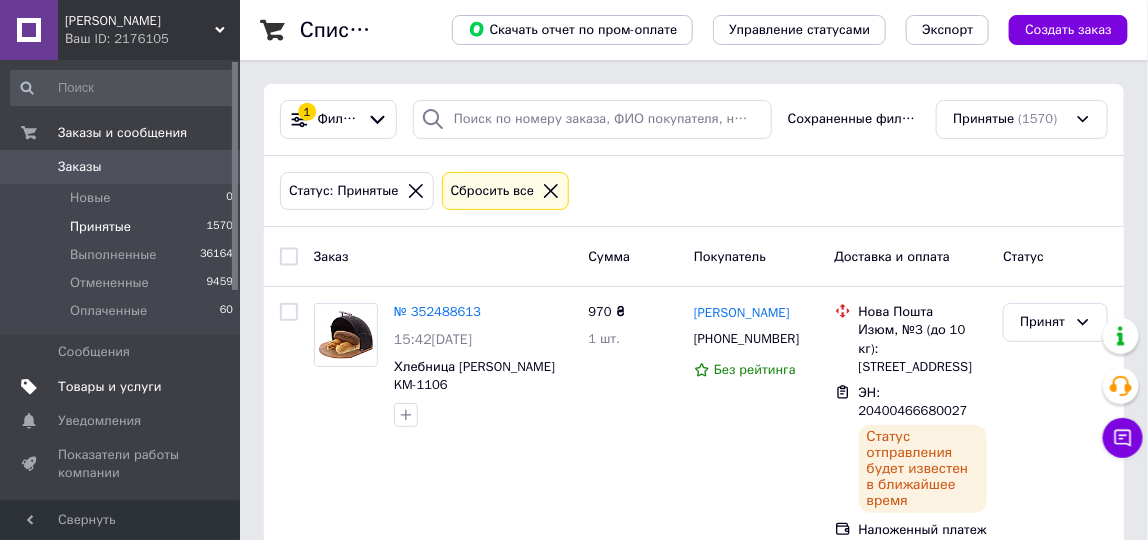 click on "Товары и услуги" at bounding box center [122, 387] 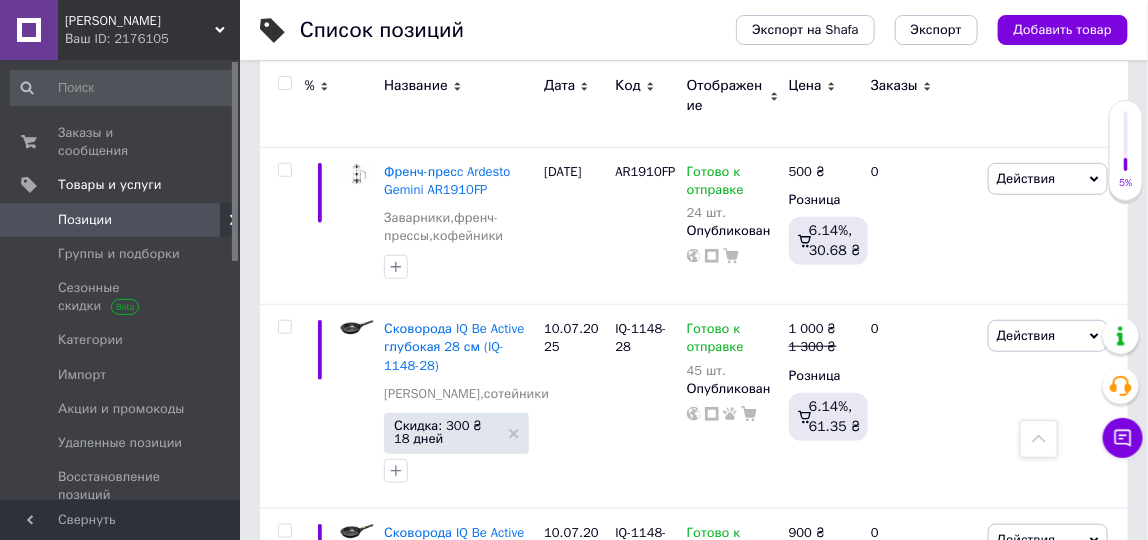scroll, scrollTop: 363, scrollLeft: 0, axis: vertical 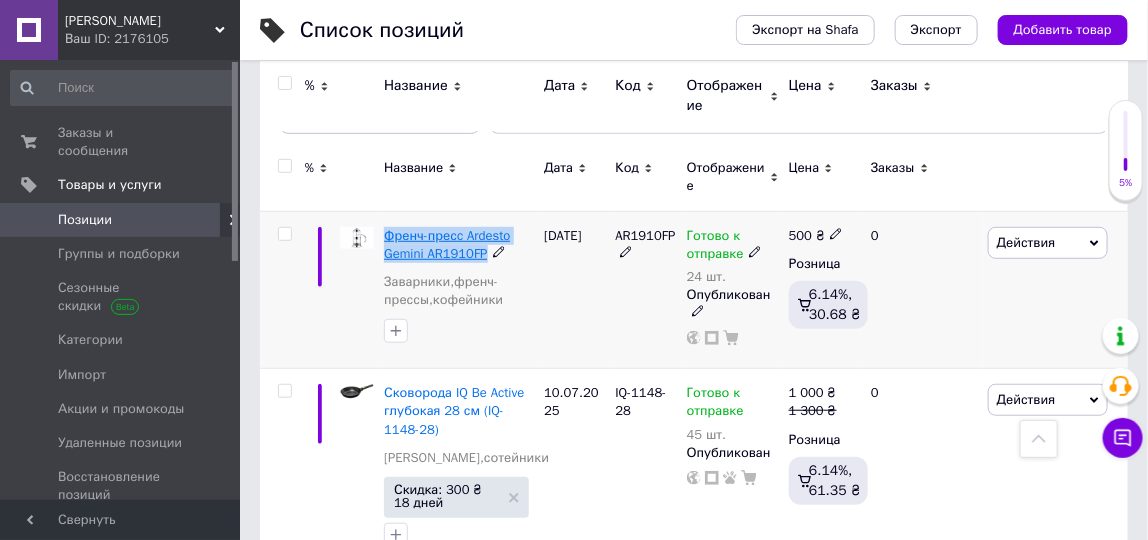 drag, startPoint x: 380, startPoint y: 233, endPoint x: 484, endPoint y: 249, distance: 105.22357 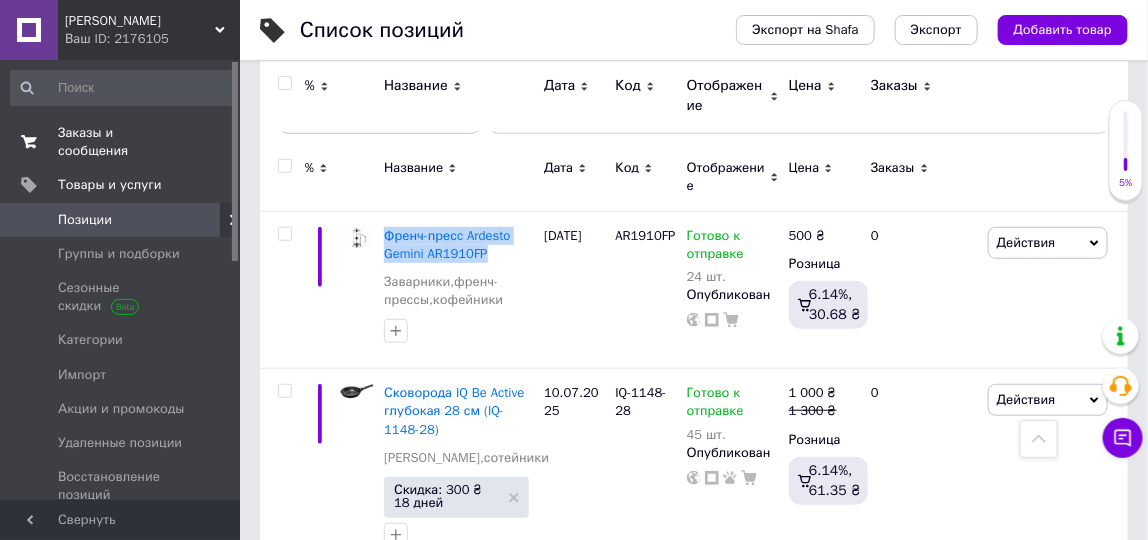 click on "Заказы и сообщения" at bounding box center (121, 142) 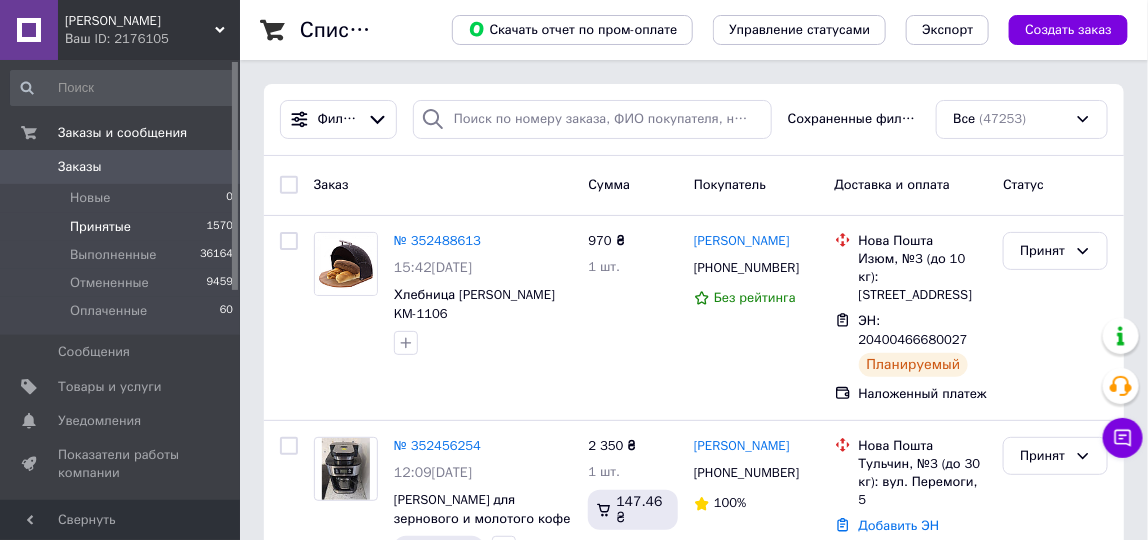 click on "Принятые" at bounding box center [100, 227] 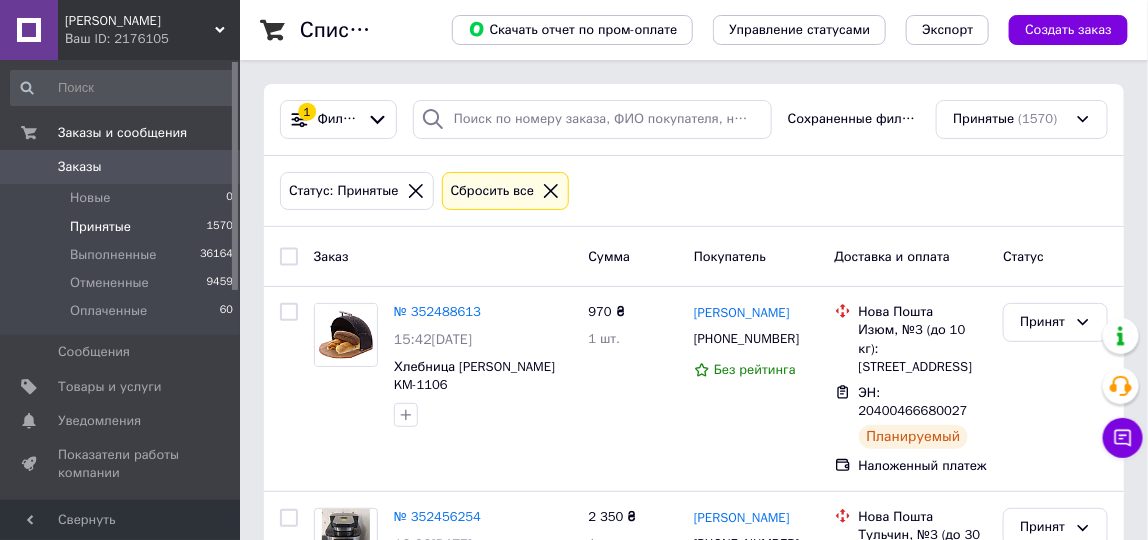 click on "Заказы" at bounding box center [80, 167] 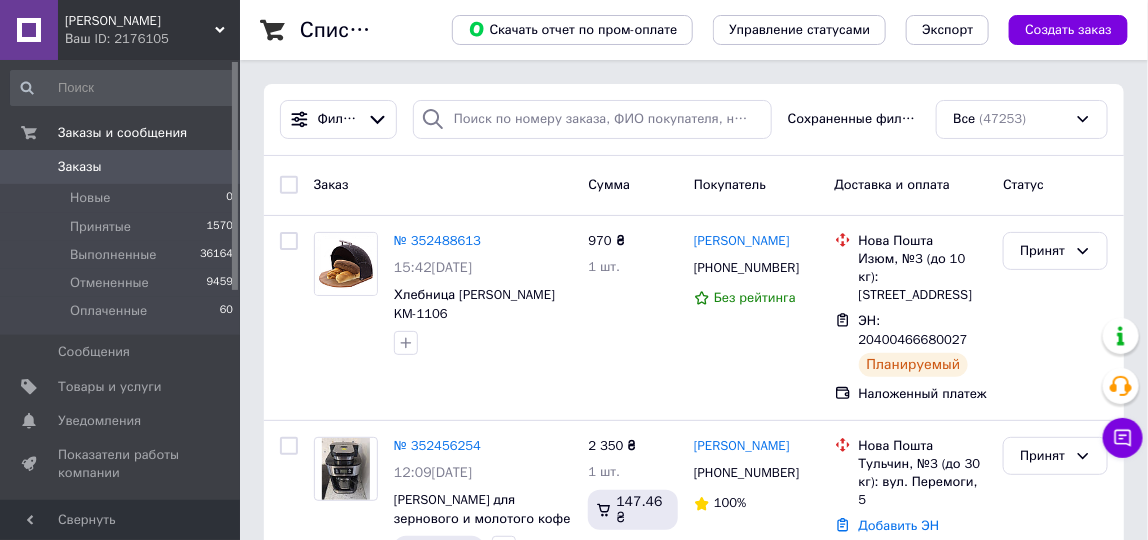 click on "Заказы" at bounding box center [121, 167] 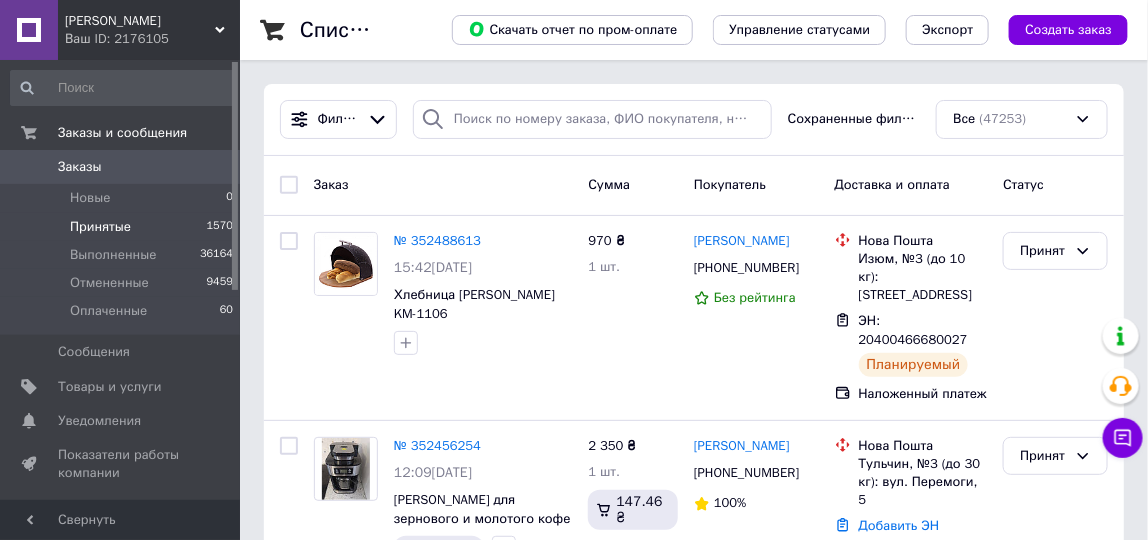 click on "Принятые" at bounding box center (100, 227) 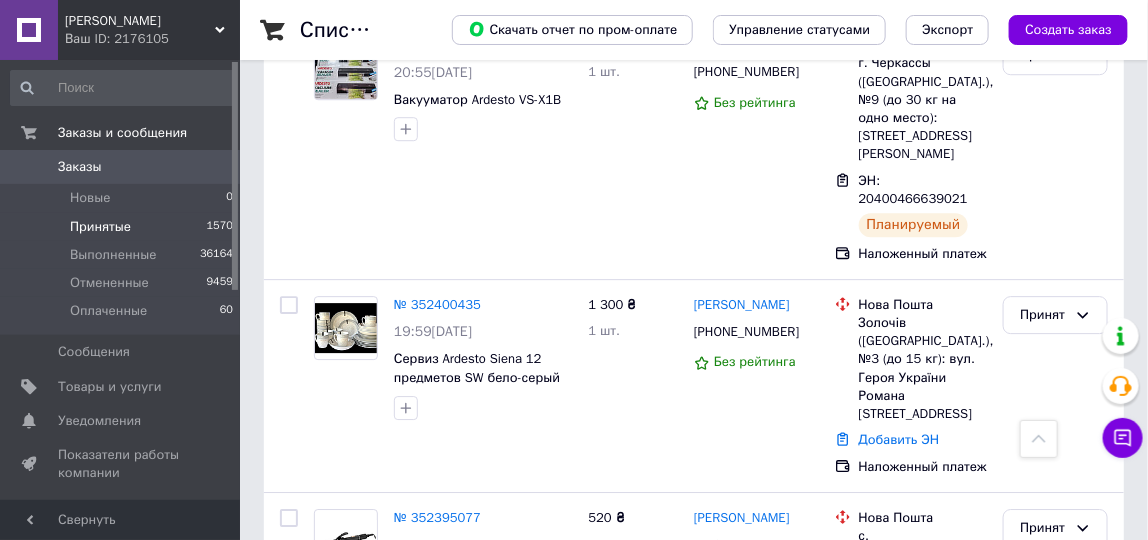 scroll, scrollTop: 1825, scrollLeft: 0, axis: vertical 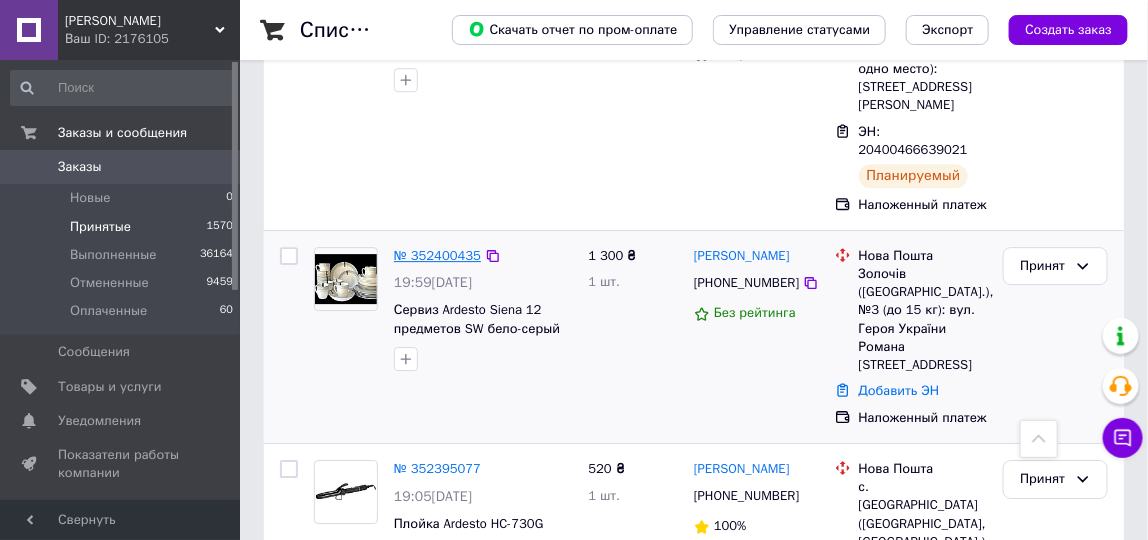 click on "№ 352400435" at bounding box center (437, 255) 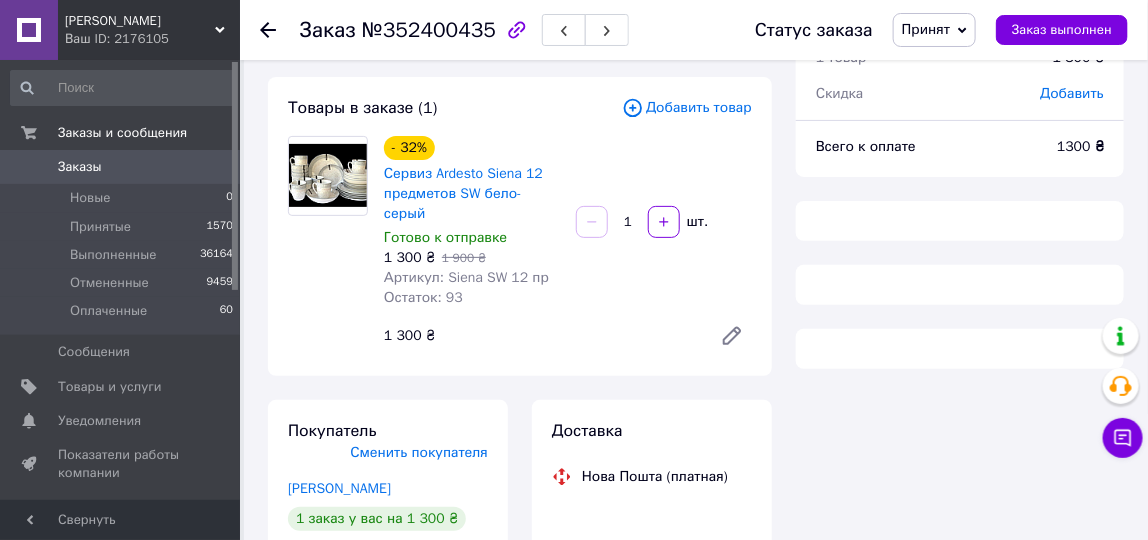 drag, startPoint x: 1161, startPoint y: 251, endPoint x: 782, endPoint y: 119, distance: 401.32904 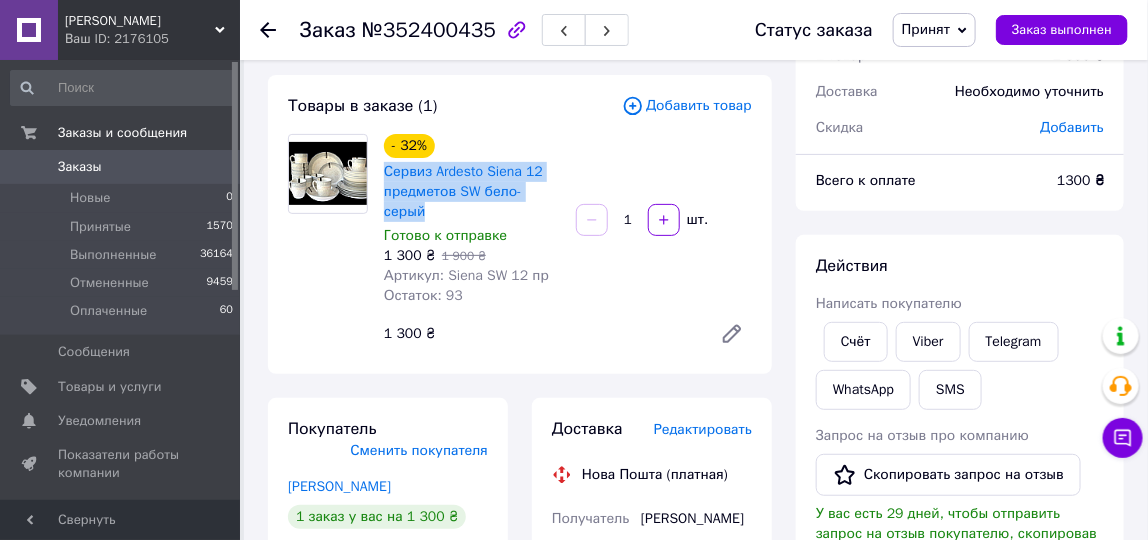 drag, startPoint x: 381, startPoint y: 176, endPoint x: 561, endPoint y: 193, distance: 180.801 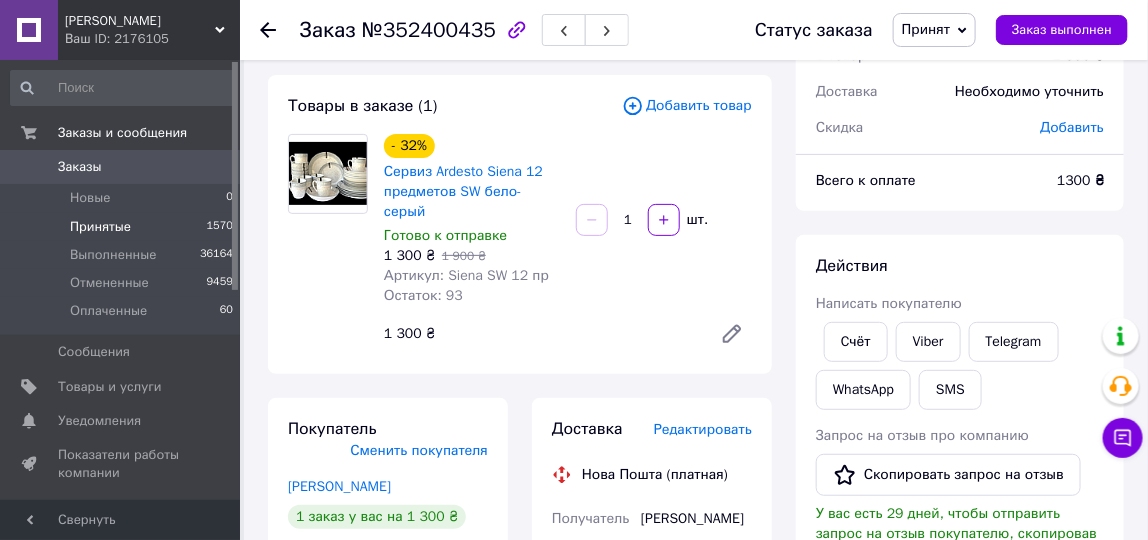 click on "Принятые" at bounding box center [100, 227] 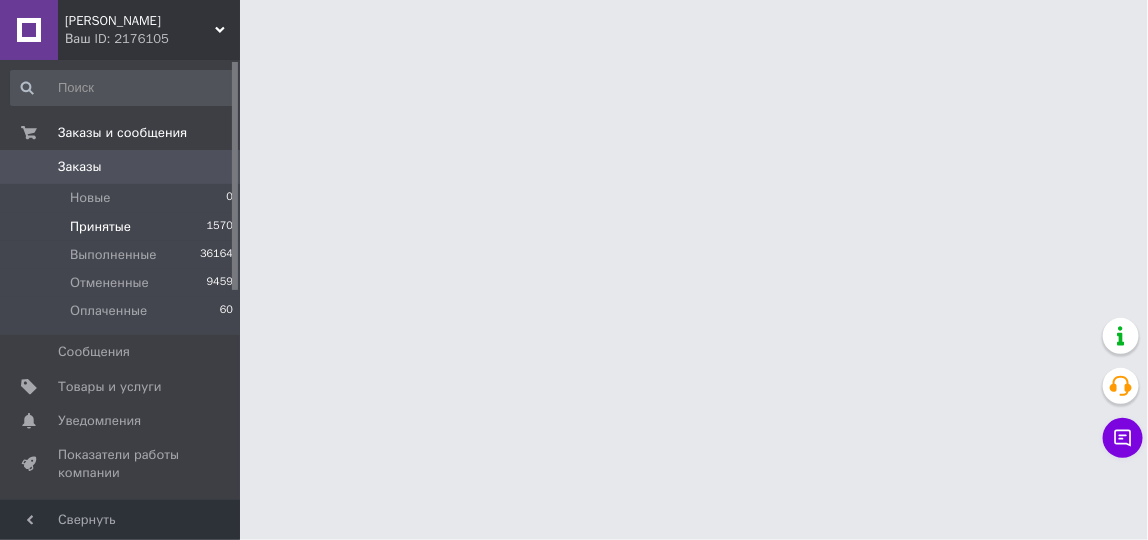 scroll, scrollTop: 0, scrollLeft: 0, axis: both 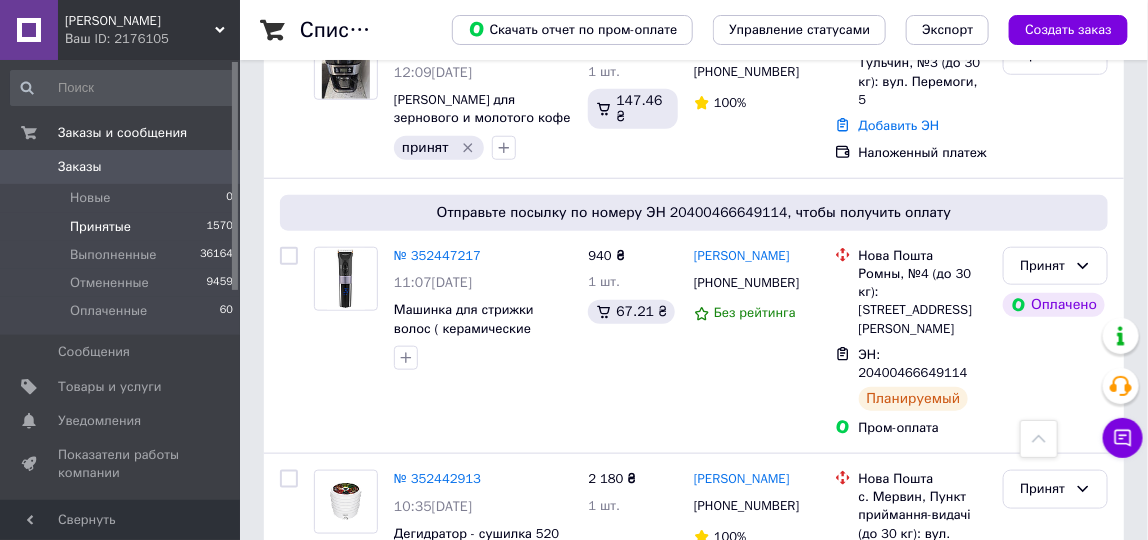 click on "Заказы" at bounding box center (80, 167) 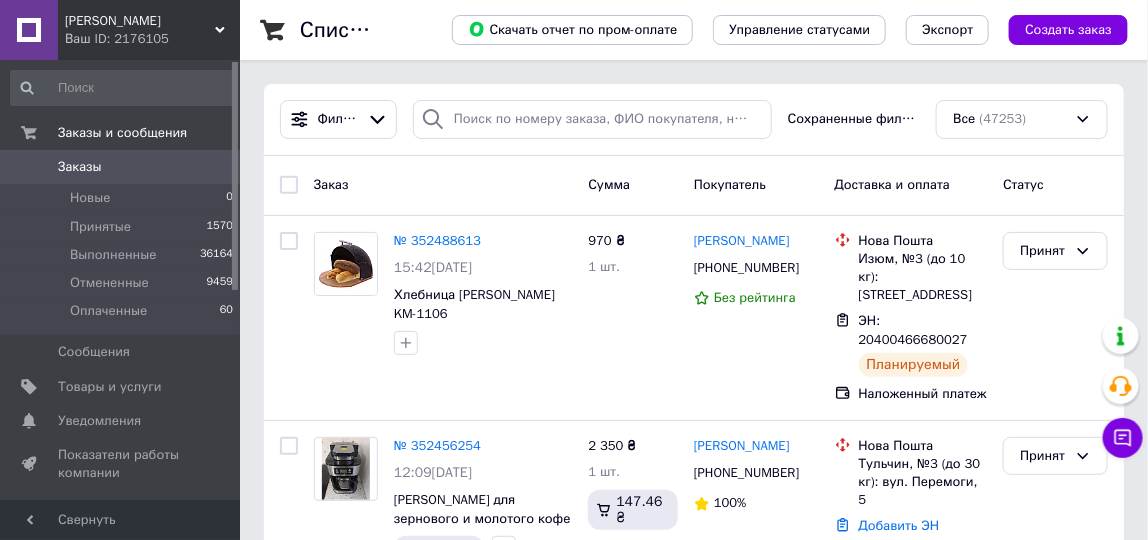 click on "Заказы" at bounding box center (80, 167) 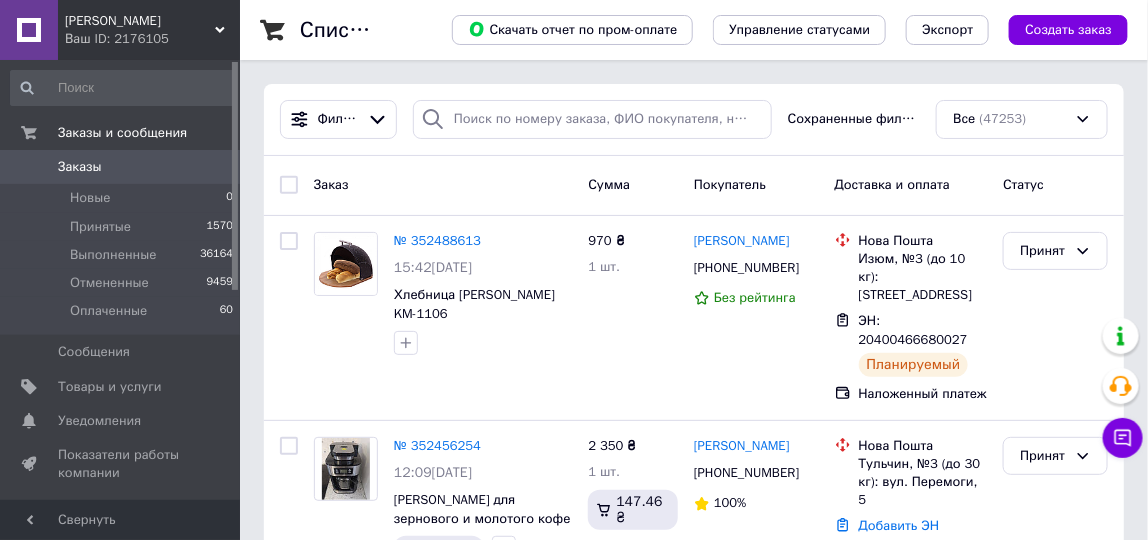 click on "Заказы" at bounding box center [80, 167] 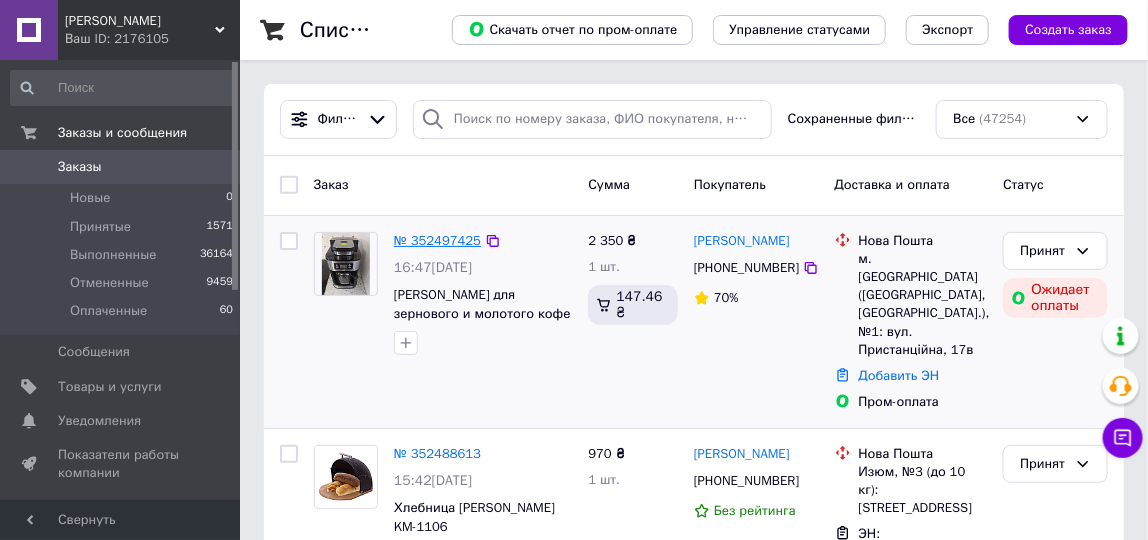 click on "№ 352497425" at bounding box center [437, 240] 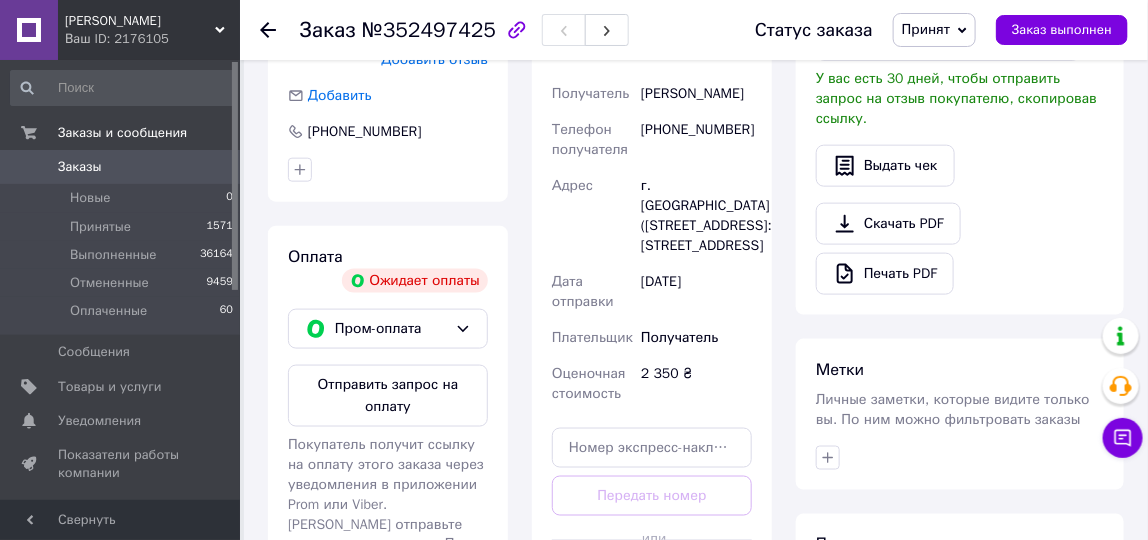 scroll, scrollTop: 659, scrollLeft: 0, axis: vertical 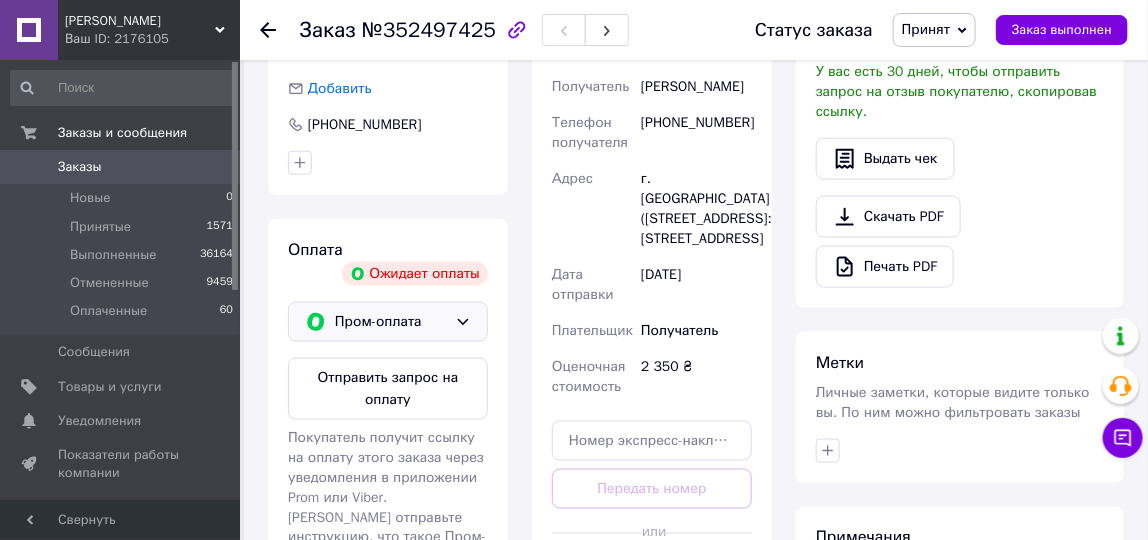 click on "Пром-оплата" at bounding box center (388, 322) 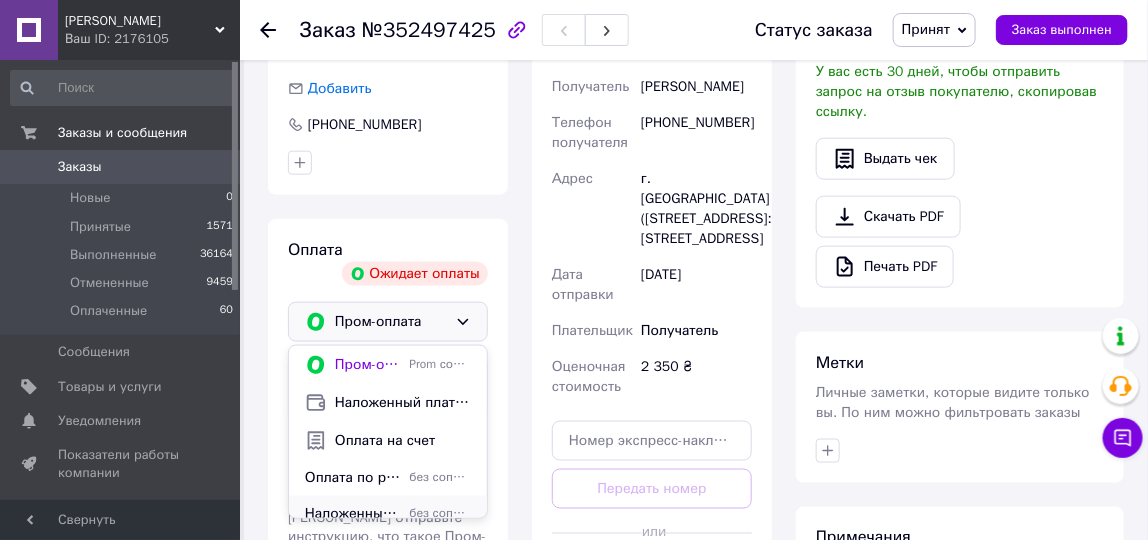 click on "Наложенный платеж только по предоплате 100 грн." at bounding box center [353, 514] 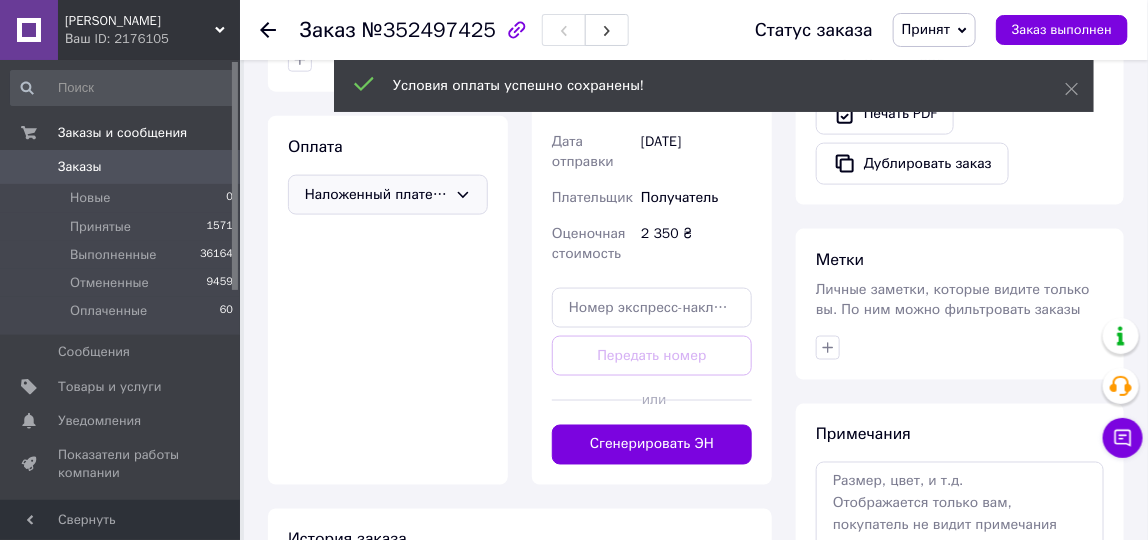 scroll, scrollTop: 783, scrollLeft: 0, axis: vertical 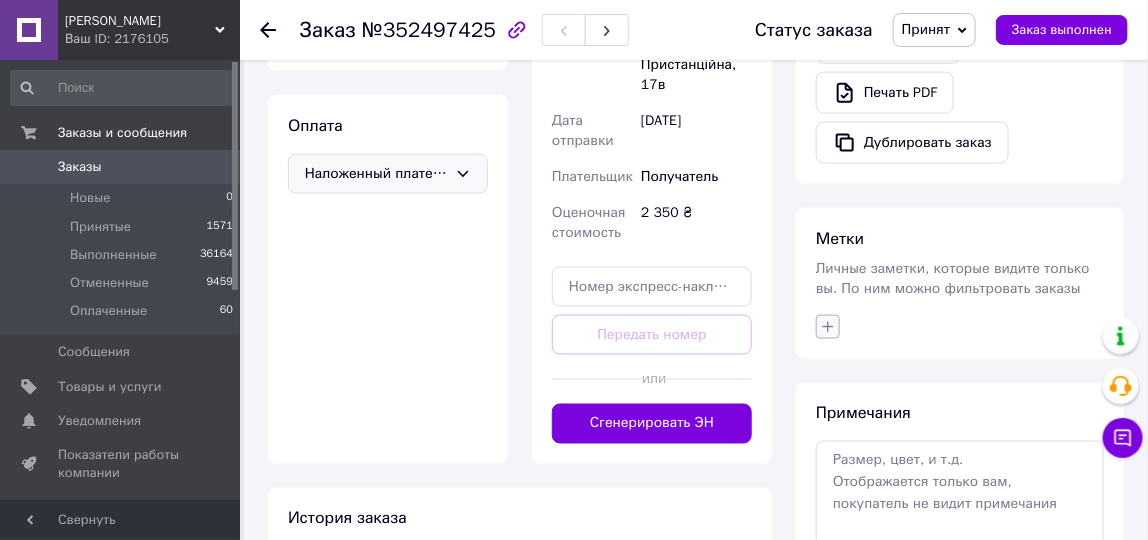 click 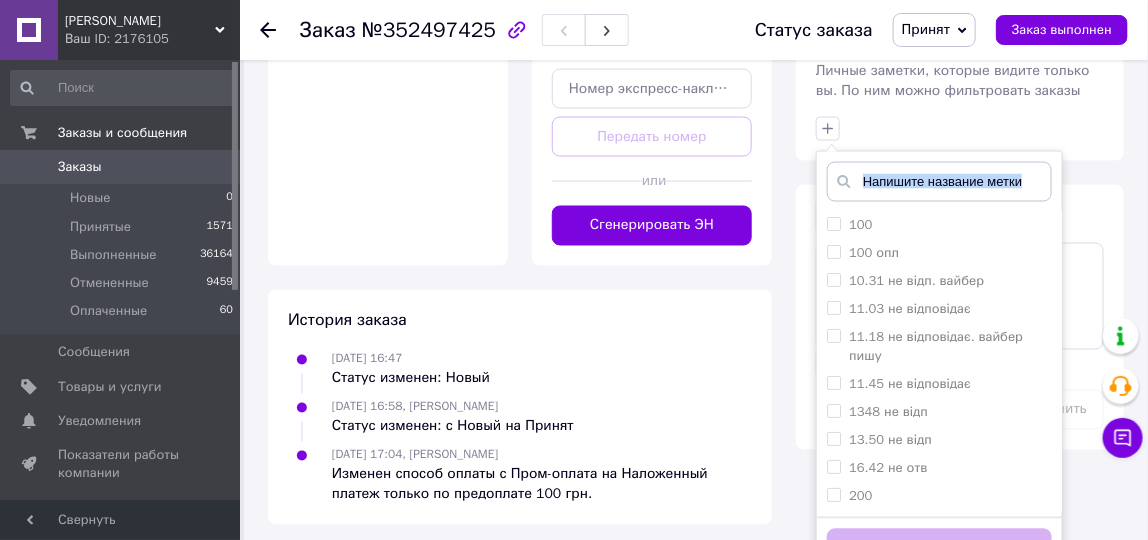 click on "[PERSON_NAME] Ваш ID: 2176105 Сайт [PERSON_NAME] Кабинет покупателя Проверить состояние системы Страница на портале Справка Выйти Заказы и сообщения Заказы 0 Новые 0 Принятые 1571 Выполненные 36164 Отмененные 9459 Оплаченные 60 Сообщения 0 Товары и услуги Уведомления 0 0 Показатели работы компании Панель управления Отзывы Покупатели Каталог ProSale Аналитика Инструменты вебмастера и SEO Управление сайтом Кошелек компании Маркет Настройки Тарифы и счета Prom топ Свернуть
Заказ №352497425 Статус заказа Принят Выполнен" at bounding box center [574, -216] 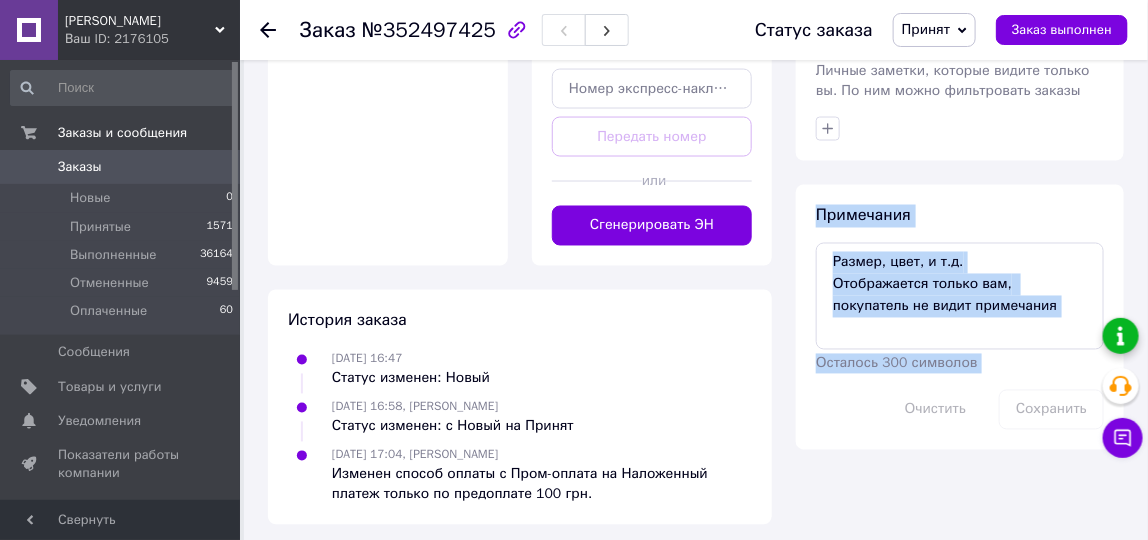 scroll, scrollTop: 967, scrollLeft: 0, axis: vertical 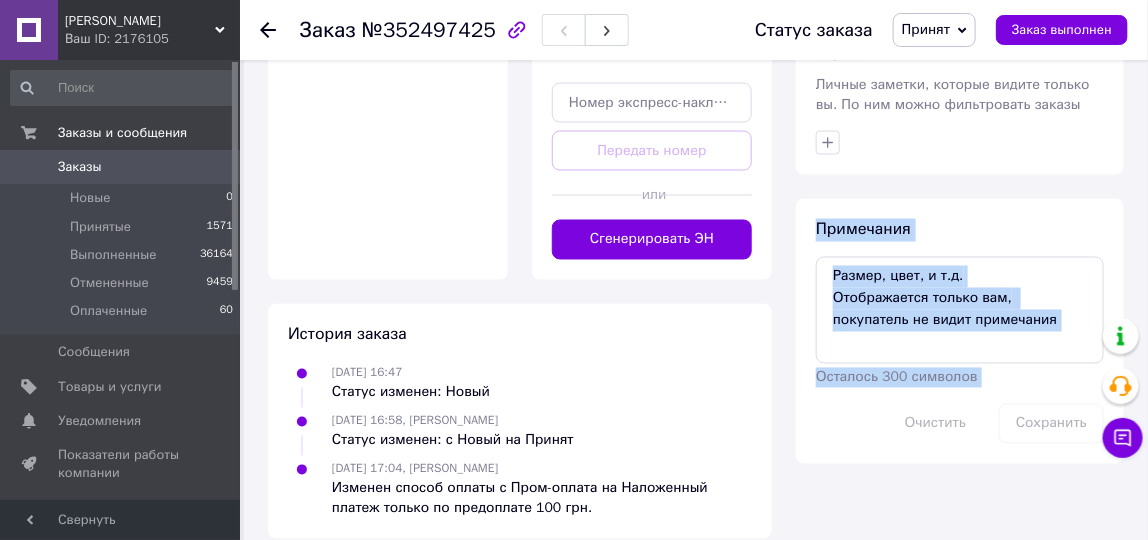click on "Заказ №352497425 Статус заказа Принят Выполнен Отменен Оплаченный Заказ выполнен Заказ с приложения [DATE] 16:47 Товары в заказе (1) Добавить товар - 28% Кофеварка для зернового и молотого кофе ARDESTO YCM-D1200 Готово к отправке 2 350 ₴   3 250 ₴ Артикул: YCM-D1200 Остаток: 114 Каталог ProSale: 147.46 ₴  1   шт. 2 350 ₴ Покупатель Сменить покупателя [PERSON_NAME] 1 заказ у вас на 2 350 ₴ 70%   успешных покупок Добавить отзыв Добавить [PHONE_NUMBER] Оплата Наложенный платеж только по предоплате 100 грн. Доставка Редактировать Нова Пошта (платная) Получатель [PERSON_NAME] Телефон получателя" at bounding box center [696, -172] 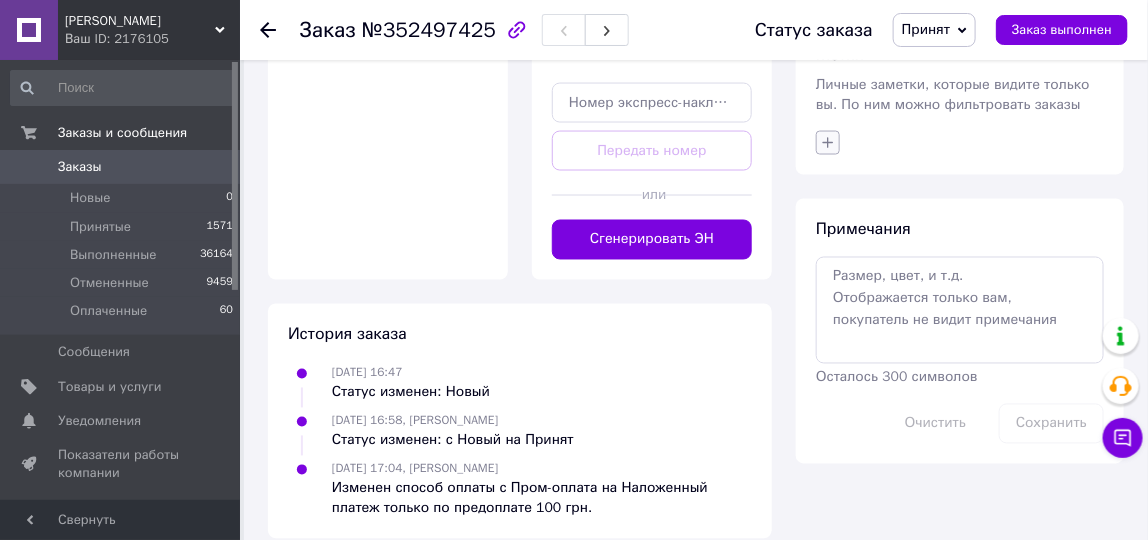 click 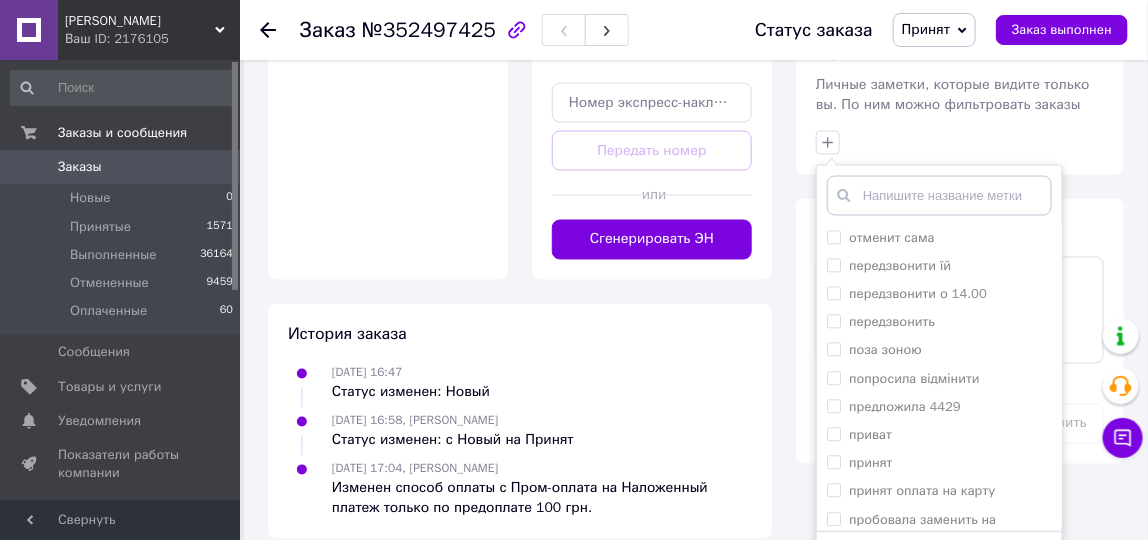 scroll, scrollTop: 1519, scrollLeft: 0, axis: vertical 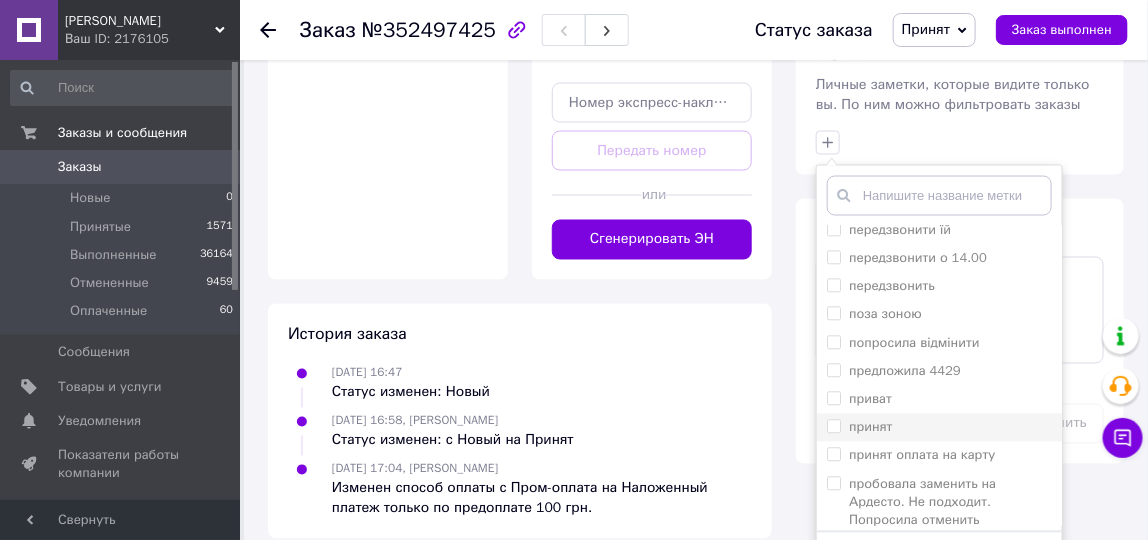 drag, startPoint x: 904, startPoint y: 405, endPoint x: 908, endPoint y: 415, distance: 10.770329 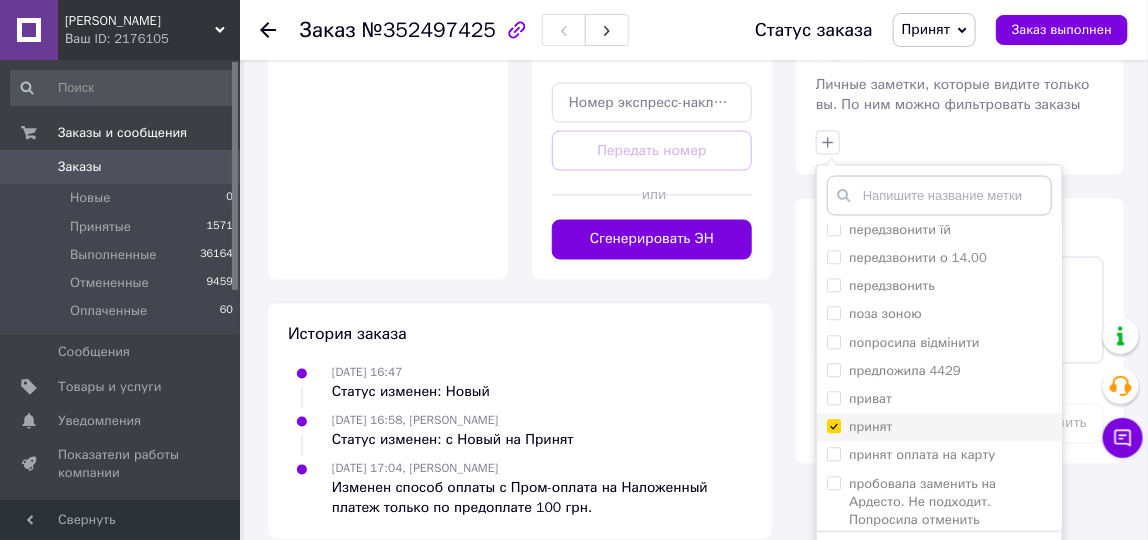 checkbox on "true" 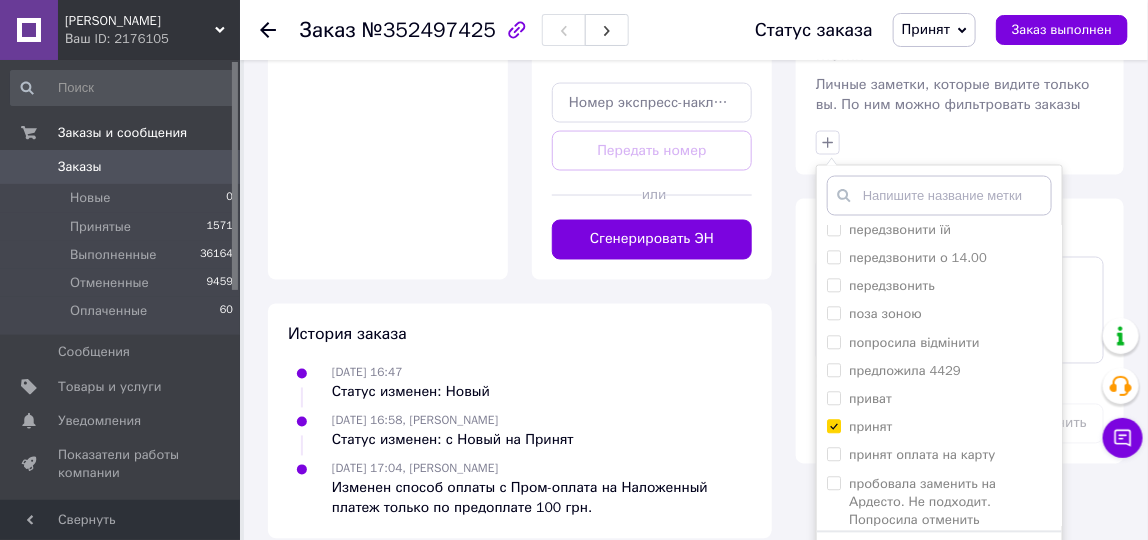 click on "Добавить метку" at bounding box center [939, 562] 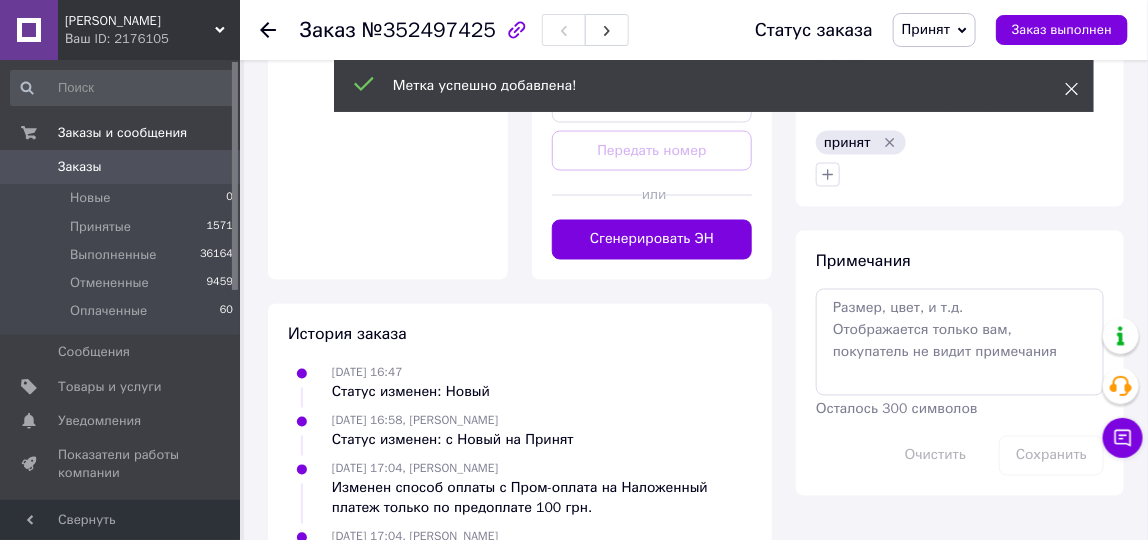 click 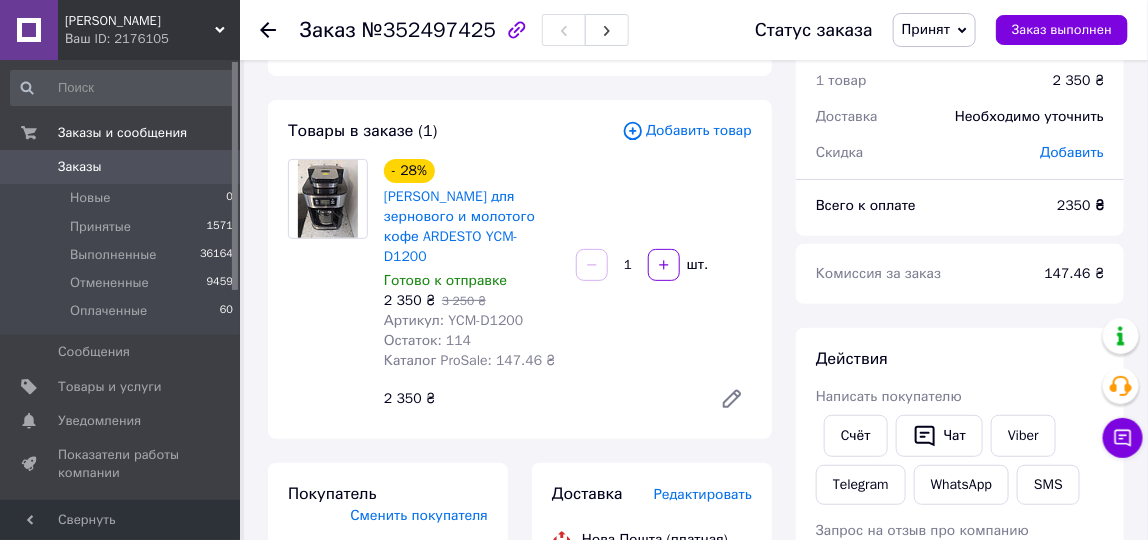 scroll, scrollTop: 70, scrollLeft: 0, axis: vertical 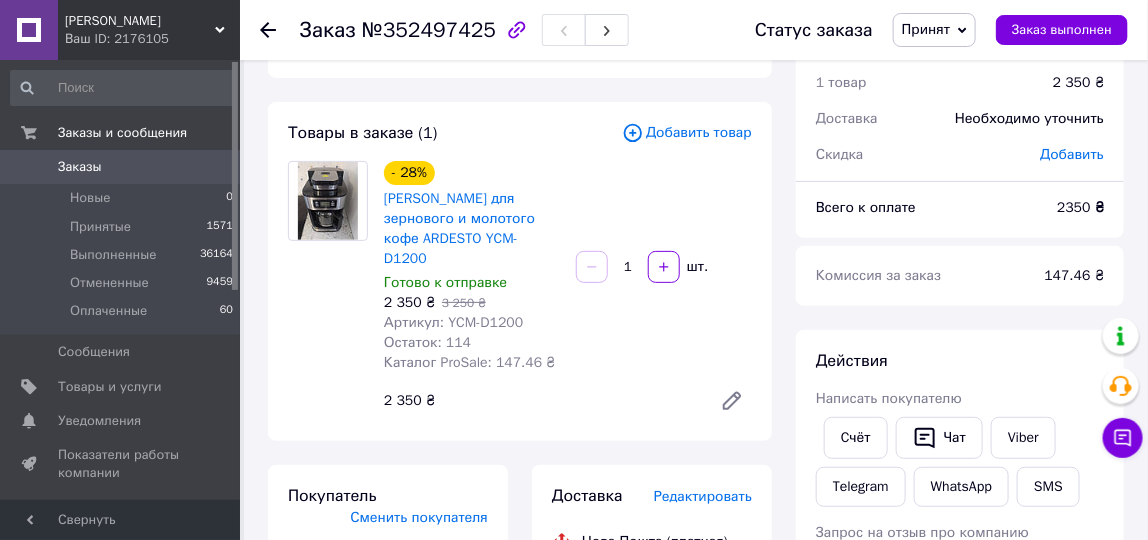 drag, startPoint x: 1161, startPoint y: 346, endPoint x: 1162, endPoint y: 51, distance: 295.0017 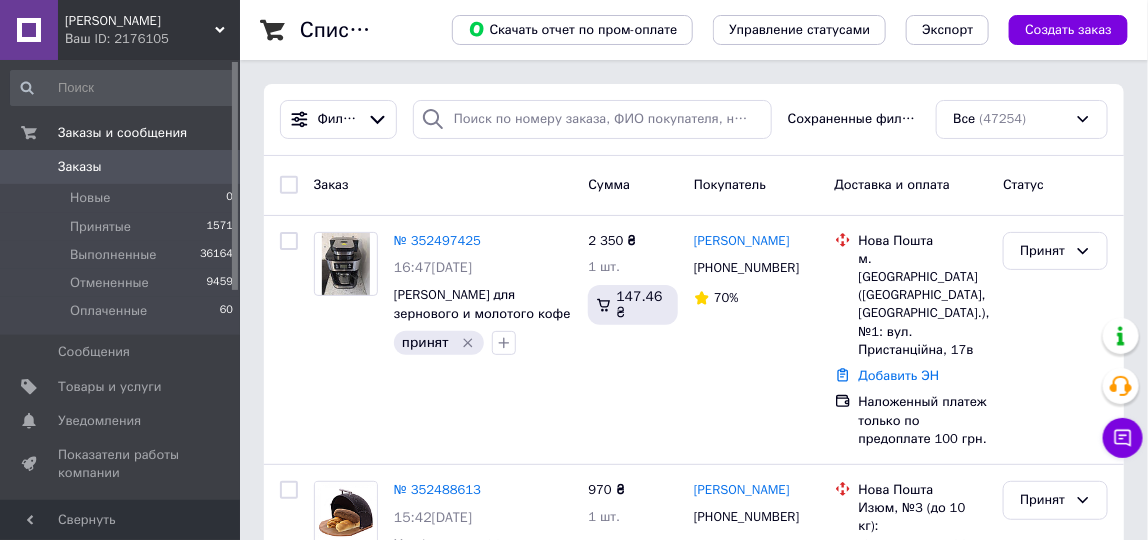 click on "Заказы" at bounding box center [80, 167] 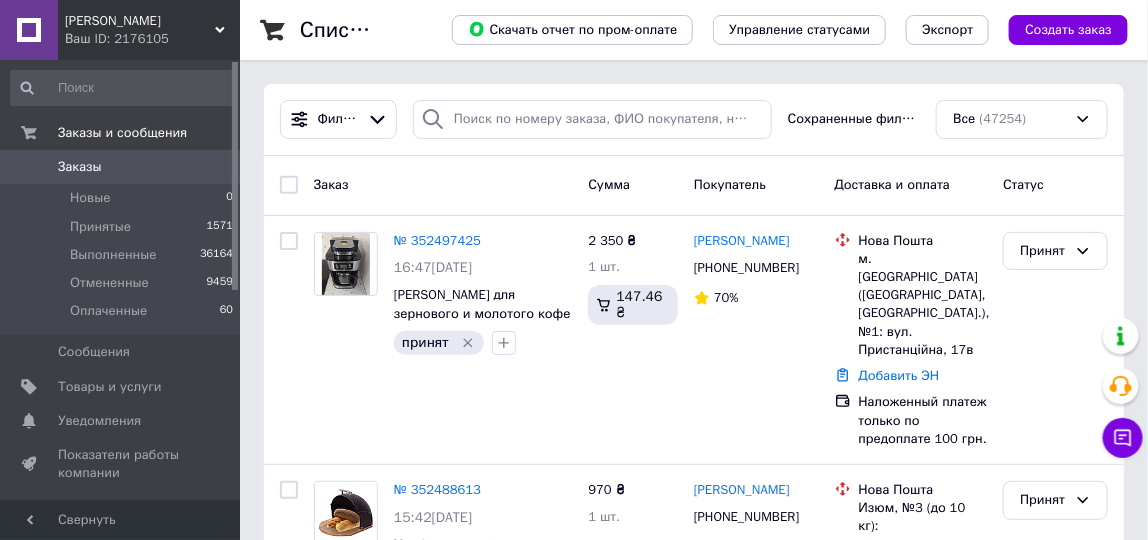 click on "Заказы" at bounding box center [80, 167] 